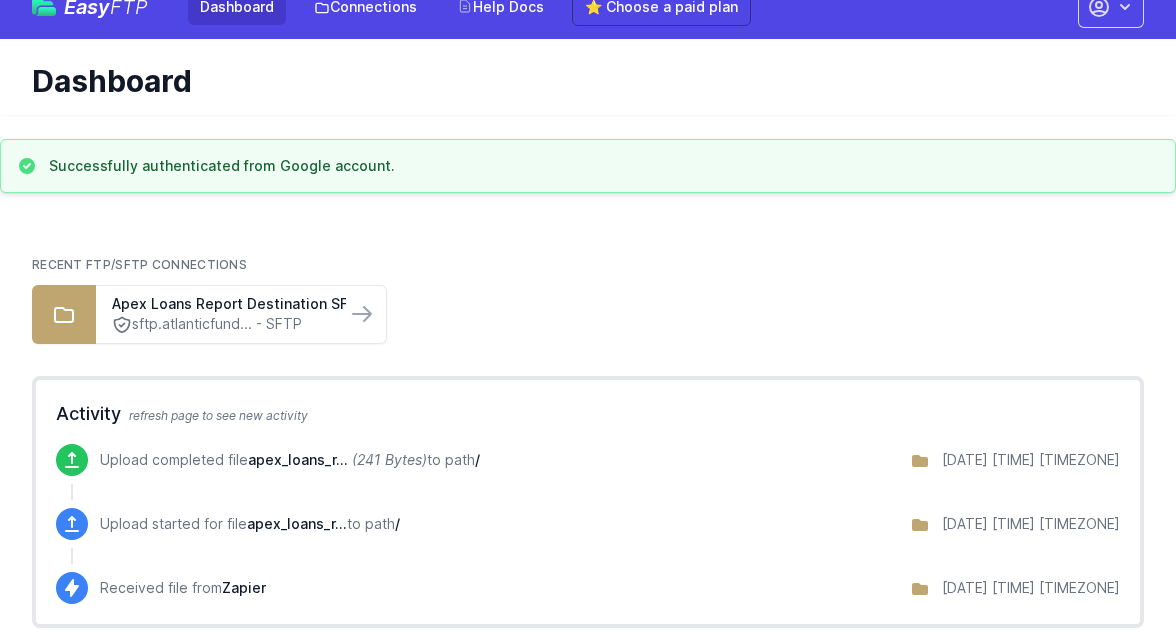 scroll, scrollTop: 54, scrollLeft: 0, axis: vertical 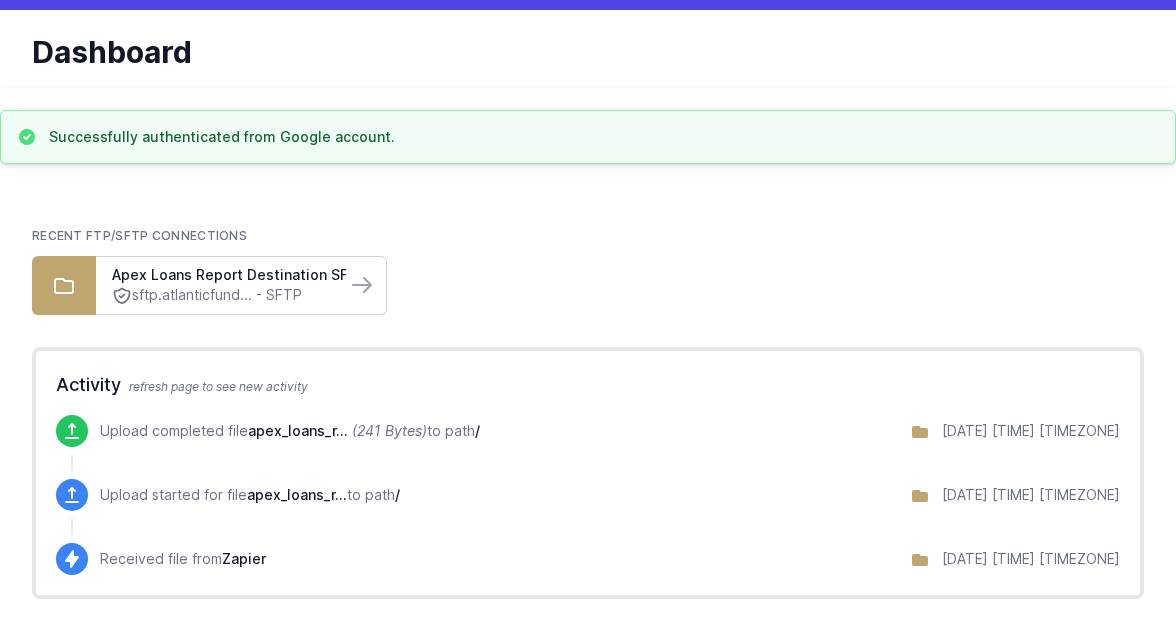 click on "sftp.atlanticfund... -  SFTP" at bounding box center (221, 295) 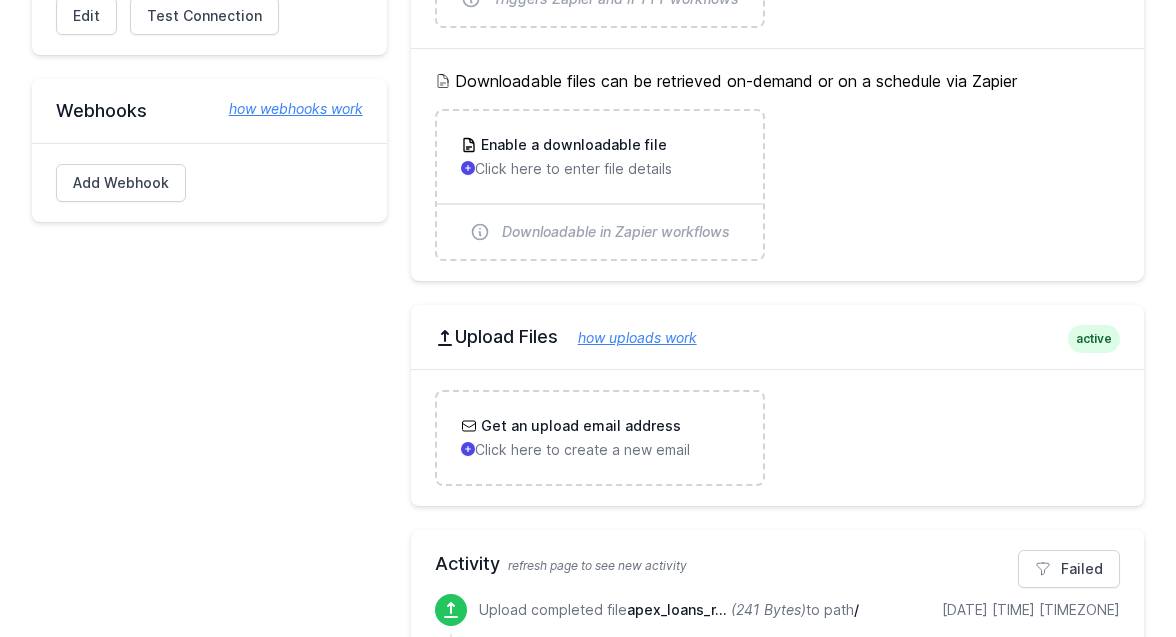 scroll, scrollTop: 605, scrollLeft: 0, axis: vertical 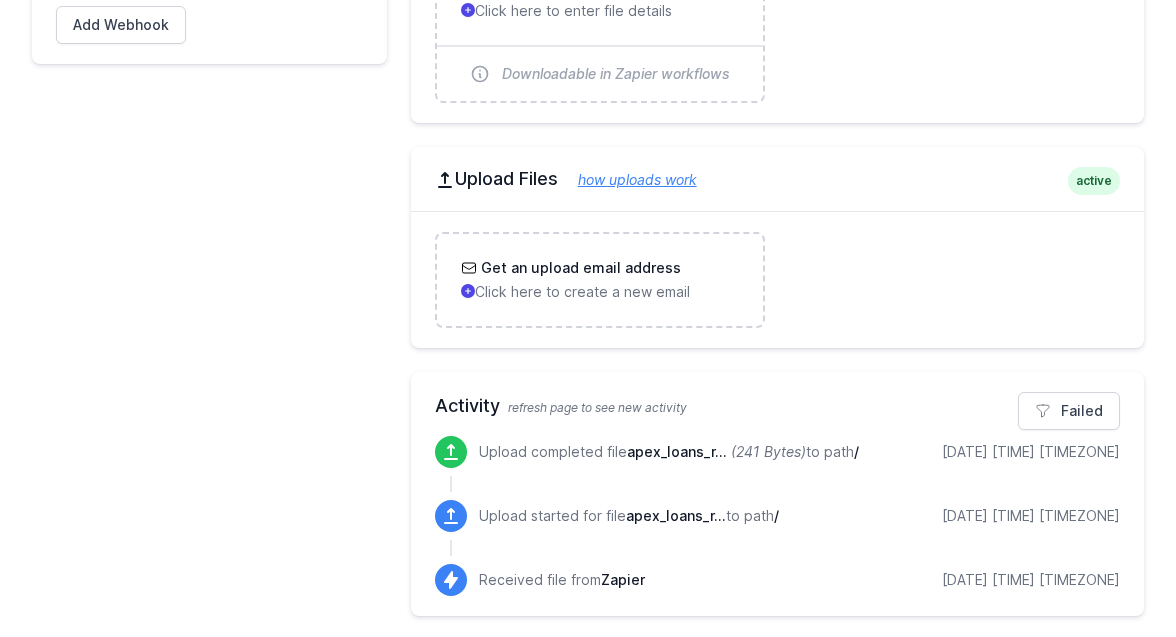 click on "apex_loans_r..." at bounding box center [676, 515] 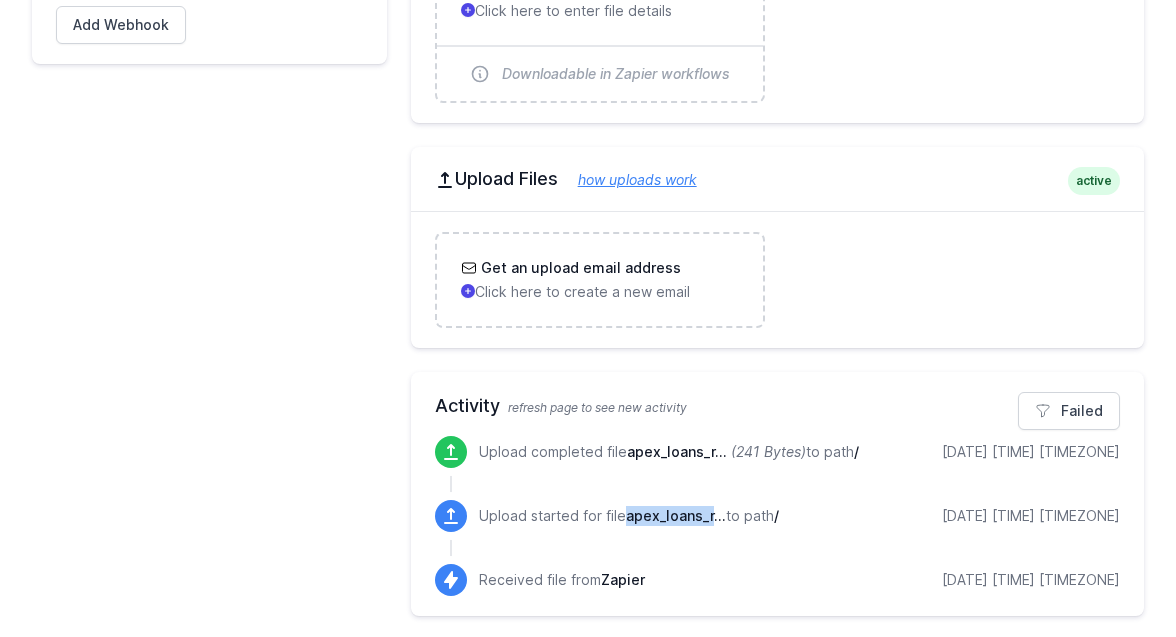 click on "apex_loans_r..." at bounding box center [676, 515] 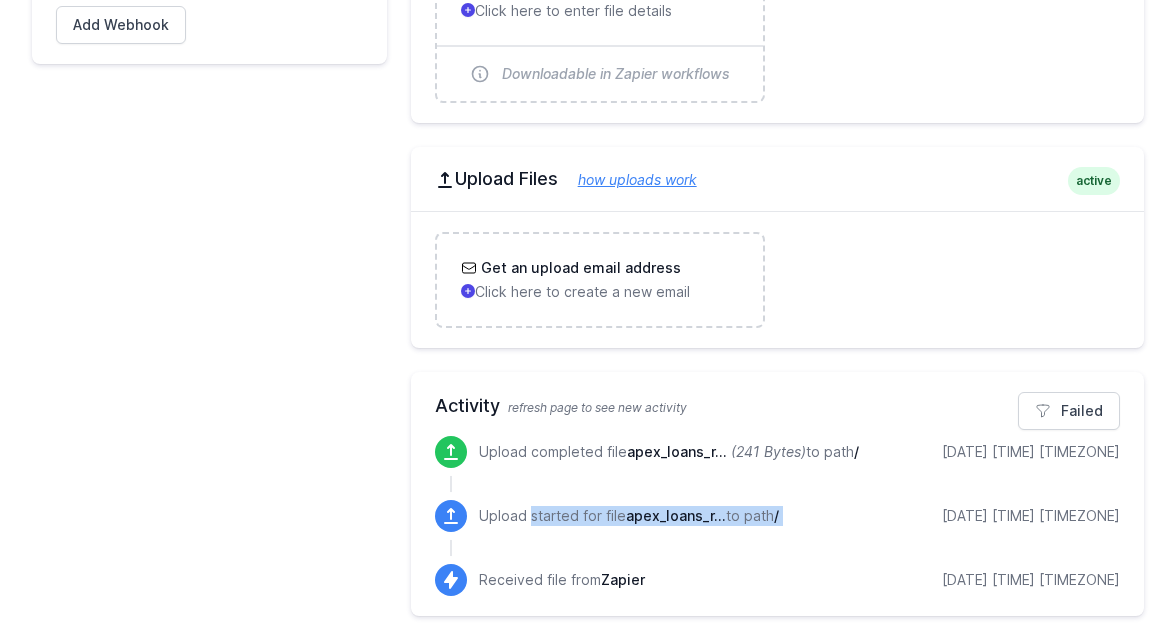 click on "apex_loans_r..." at bounding box center [676, 515] 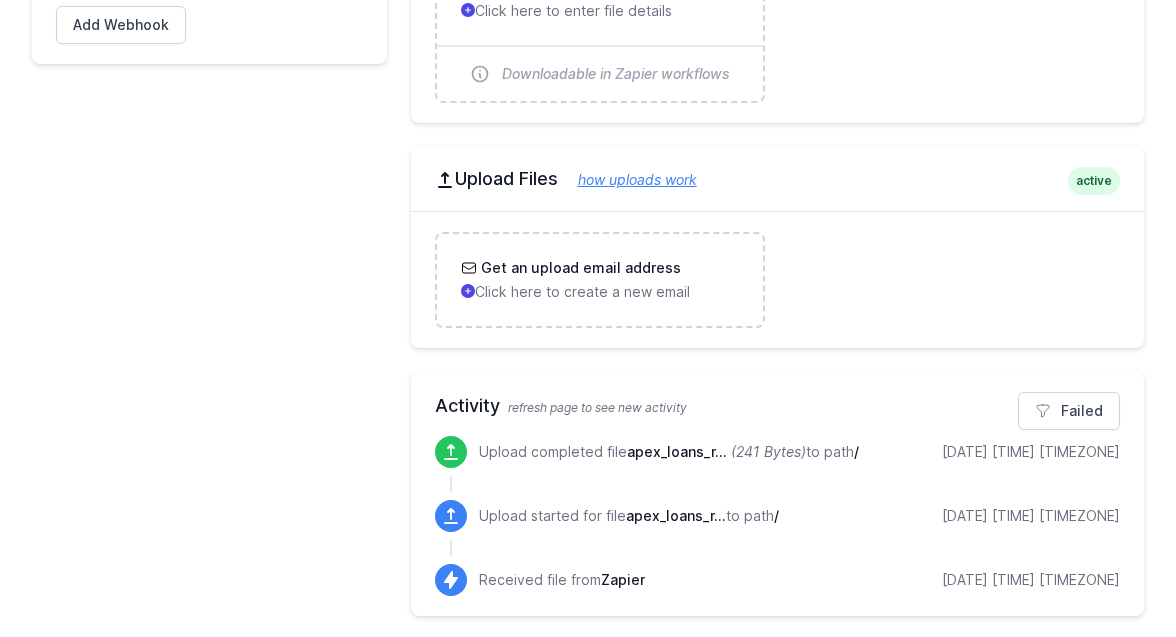 click on "Received file from  Zapier
8/05/2025 12:48 pm EDT" at bounding box center [799, 580] 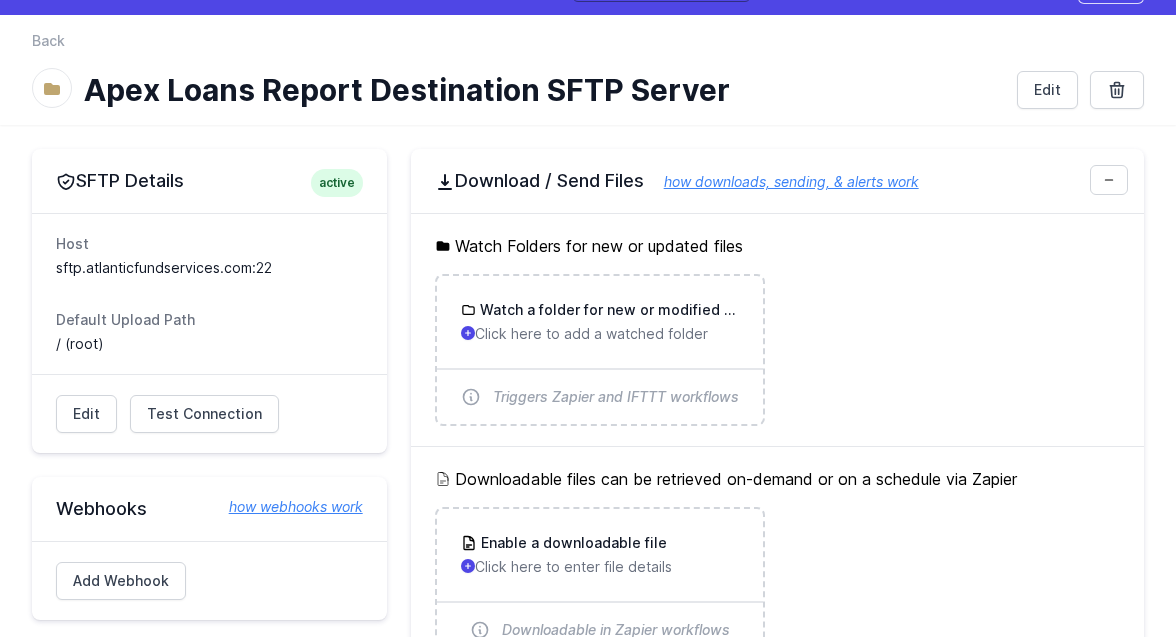 scroll, scrollTop: 0, scrollLeft: 0, axis: both 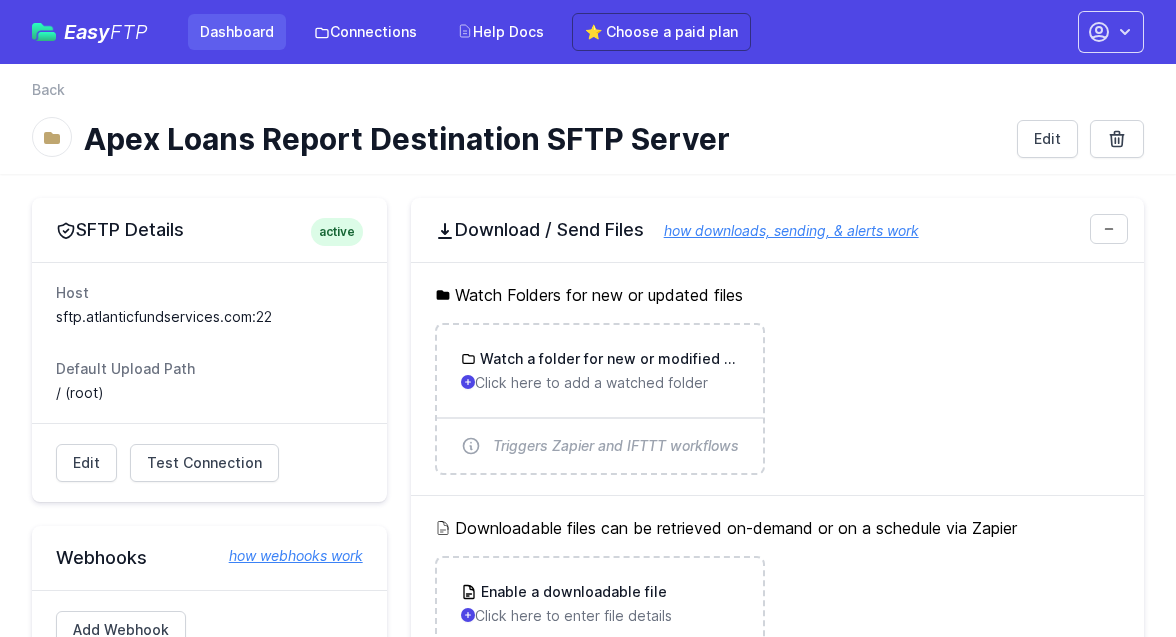 click on "Dashboard" at bounding box center (237, 32) 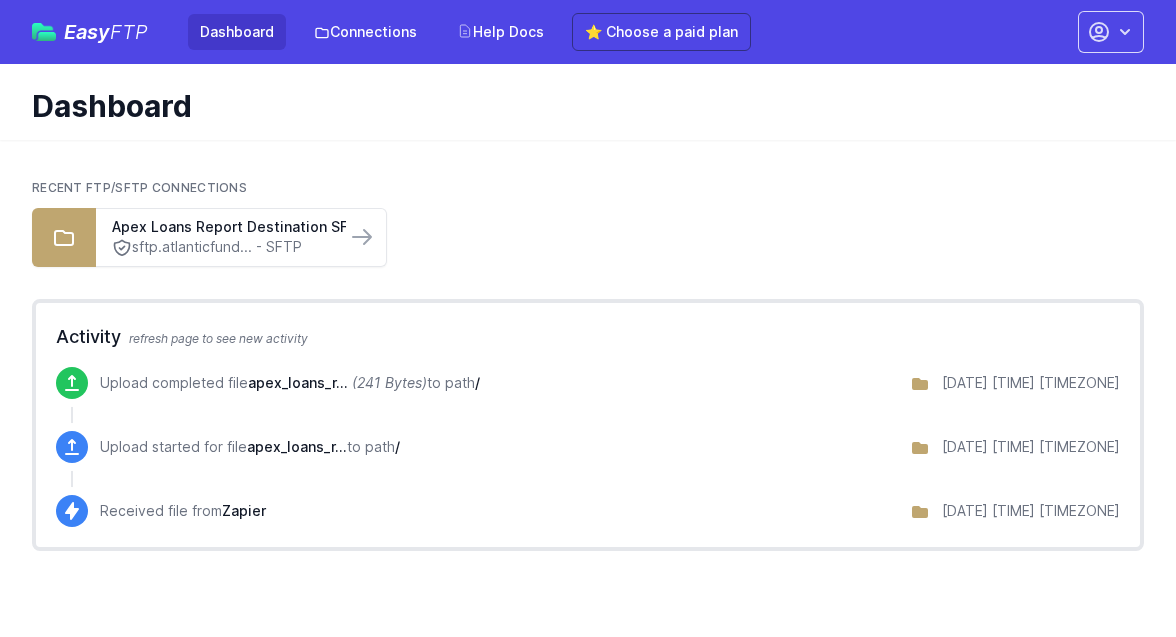 scroll, scrollTop: 0, scrollLeft: 0, axis: both 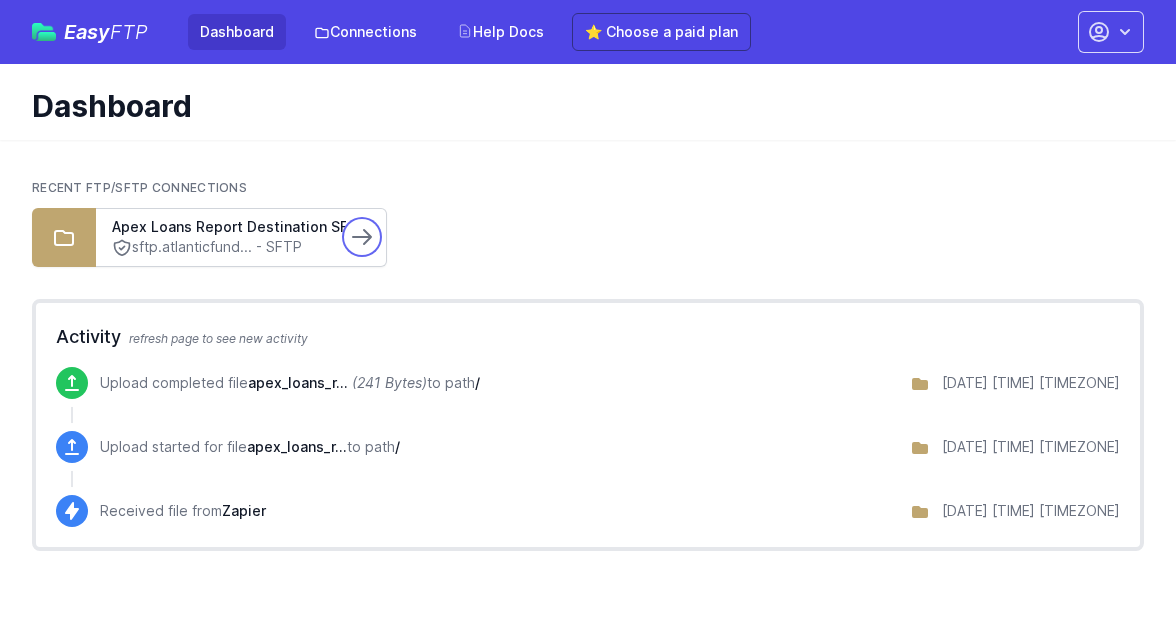 click 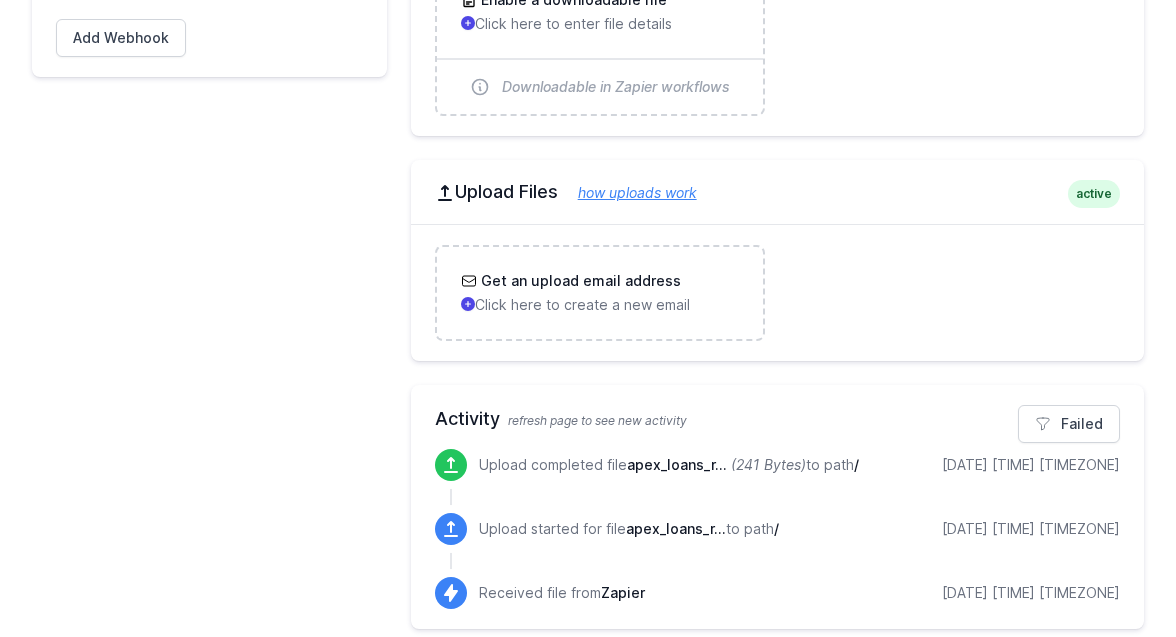 scroll, scrollTop: 605, scrollLeft: 0, axis: vertical 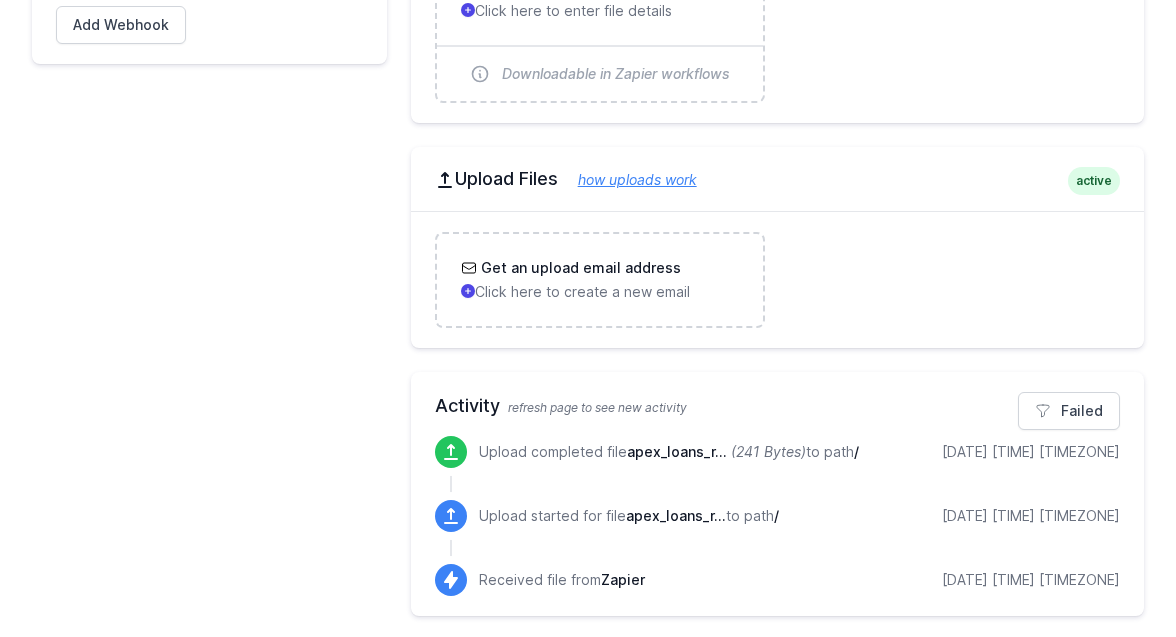 click on "Upload started for file  apex_loans_r...  to path  /
8/05/2025 12:48 pm EDT" at bounding box center (777, 532) 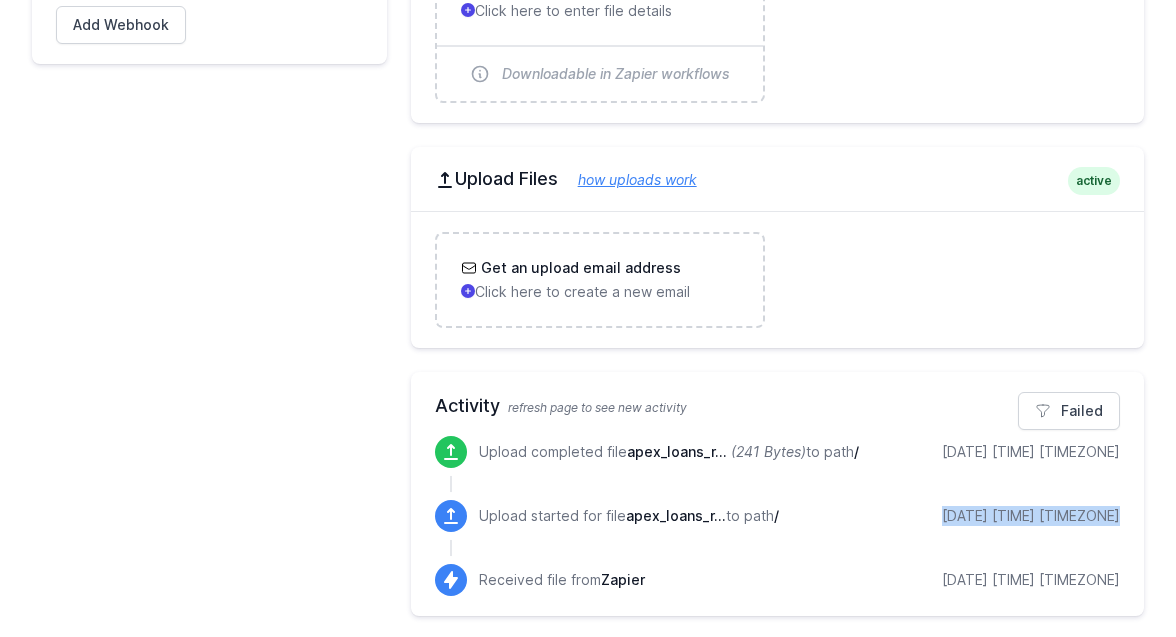 click on "Upload started for file  apex_loans_r...  to path  /
8/05/2025 12:48 pm EDT" at bounding box center (777, 532) 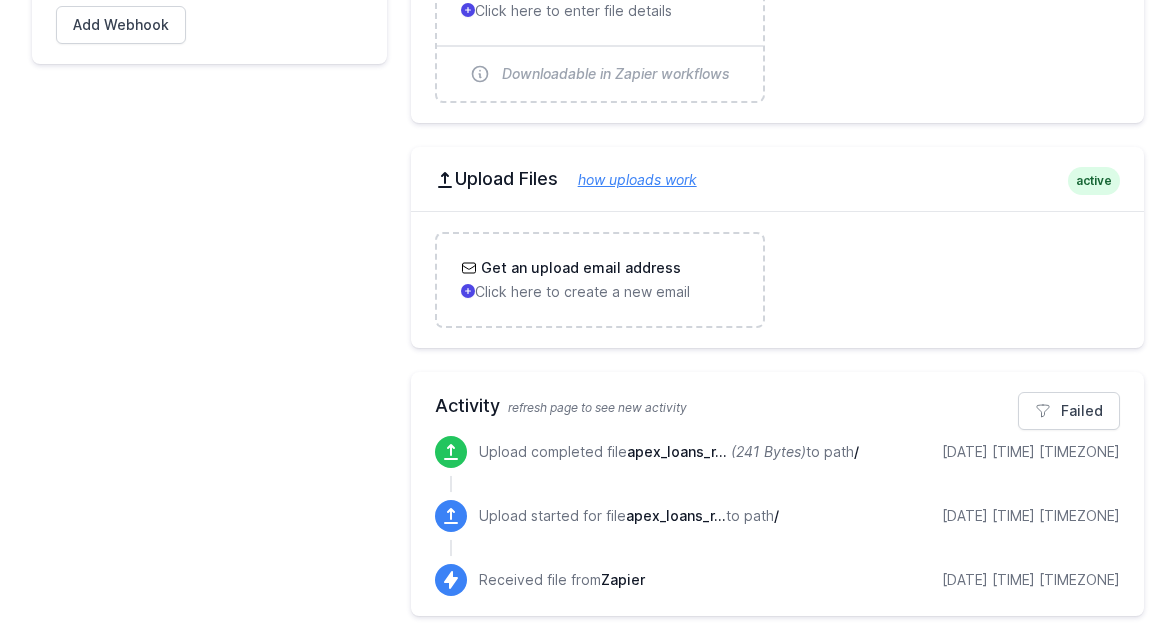 click on "Received file from  Zapier
8/05/2025 12:48 pm EDT" at bounding box center [799, 580] 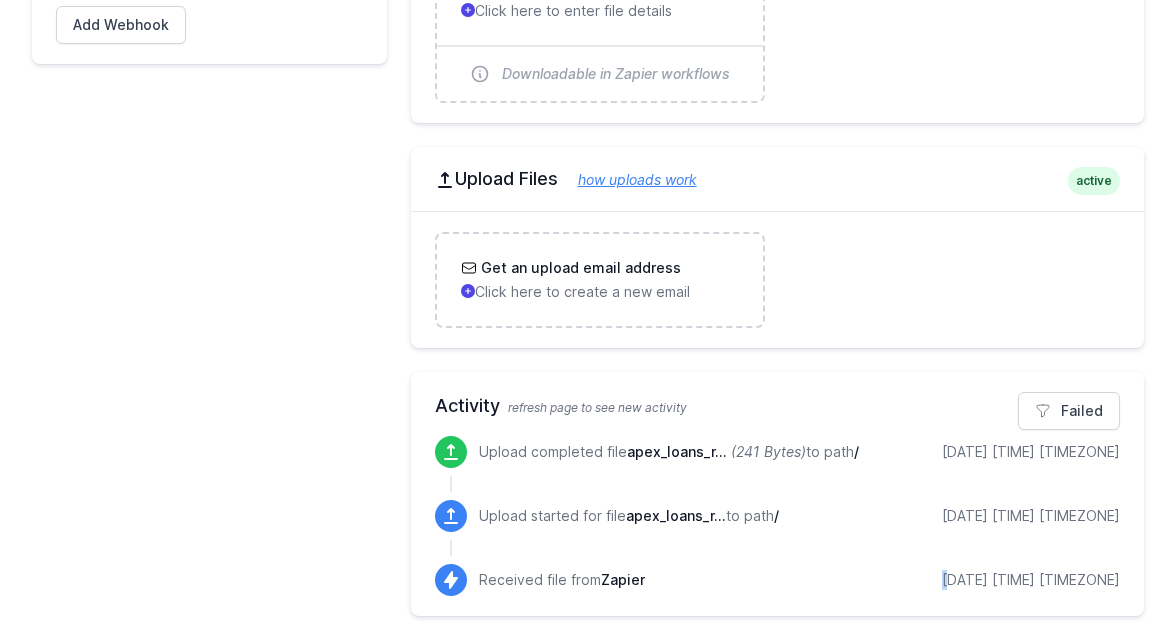 click on "Received file from  Zapier
8/05/2025 12:48 pm EDT" at bounding box center (799, 580) 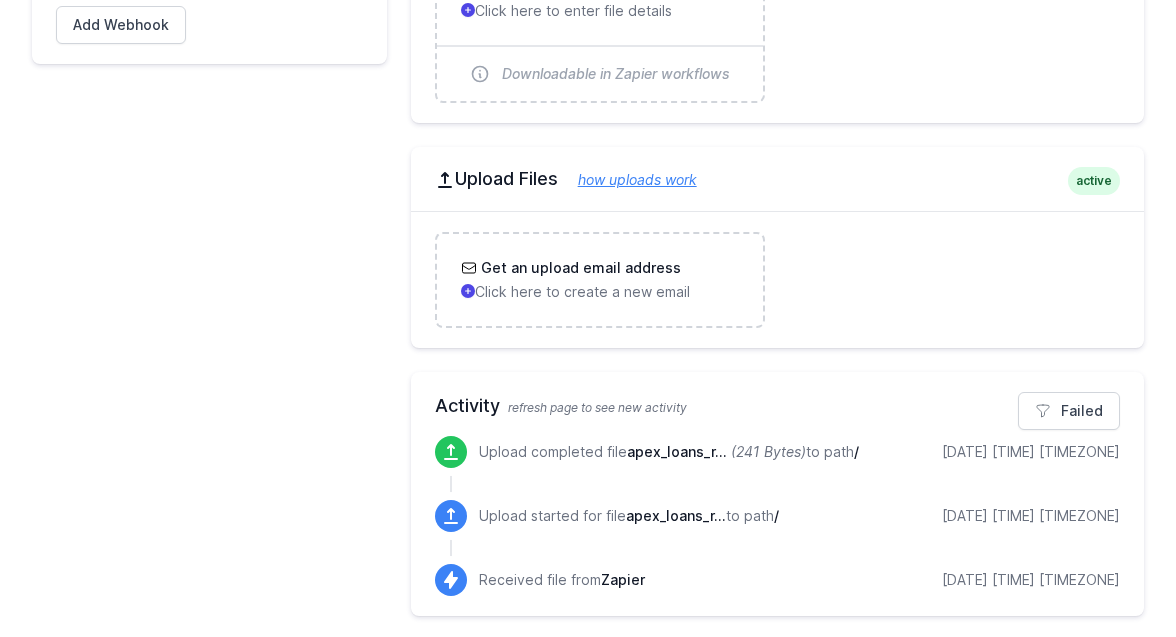 click on "8/05/2025 12:48 pm EDT" at bounding box center (1031, 580) 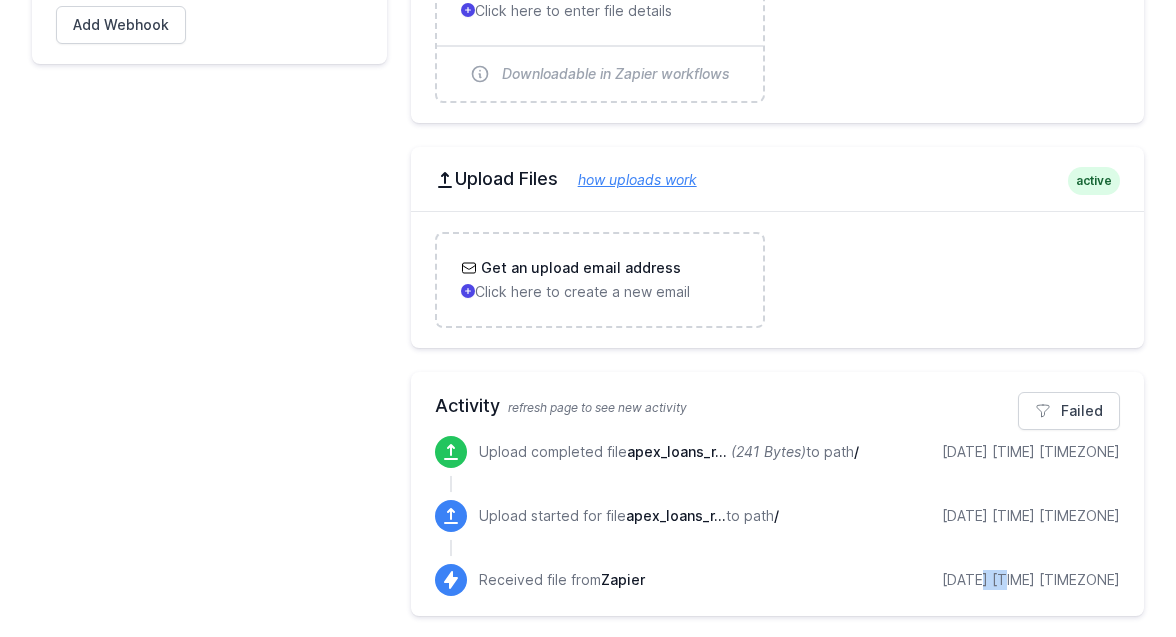 click on "8/05/2025 12:48 pm EDT" at bounding box center [1031, 580] 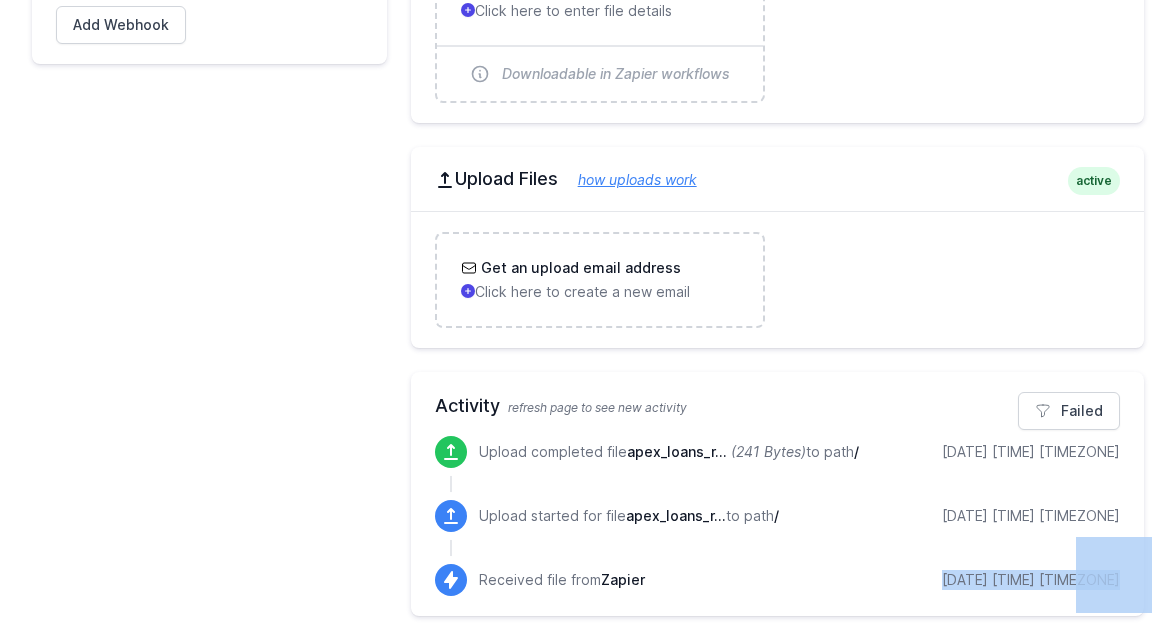 click on "8/05/2025 12:48 pm EDT" at bounding box center [1031, 580] 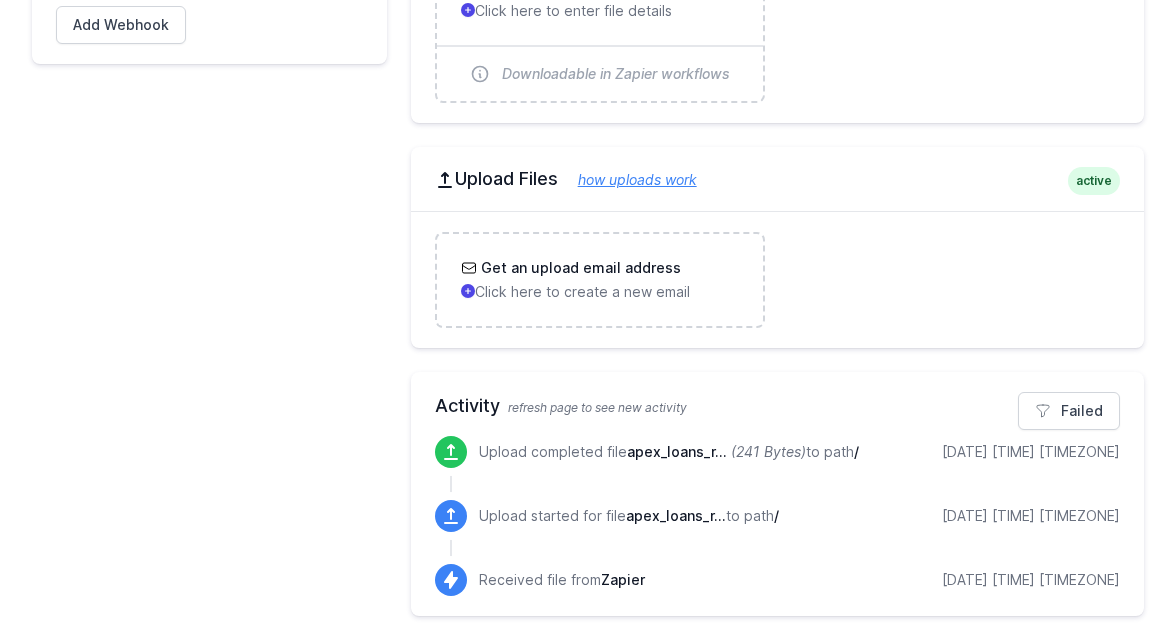 click on "Upload started for file  apex_loans_r...  to path  /
8/05/2025 12:48 pm EDT" at bounding box center (777, 532) 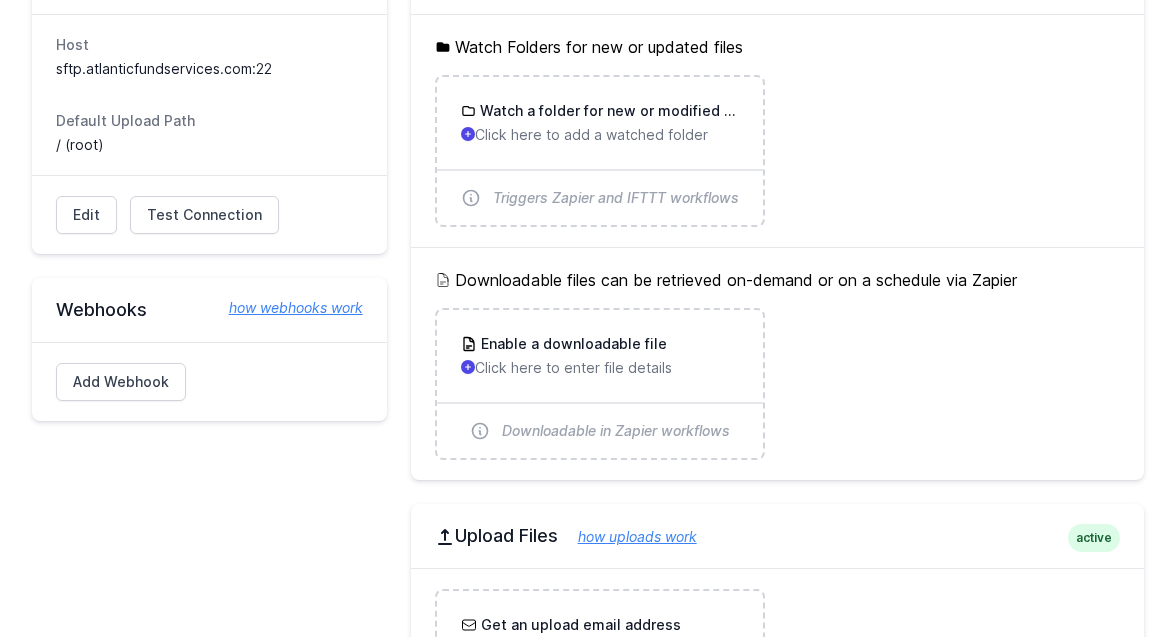 scroll, scrollTop: 0, scrollLeft: 0, axis: both 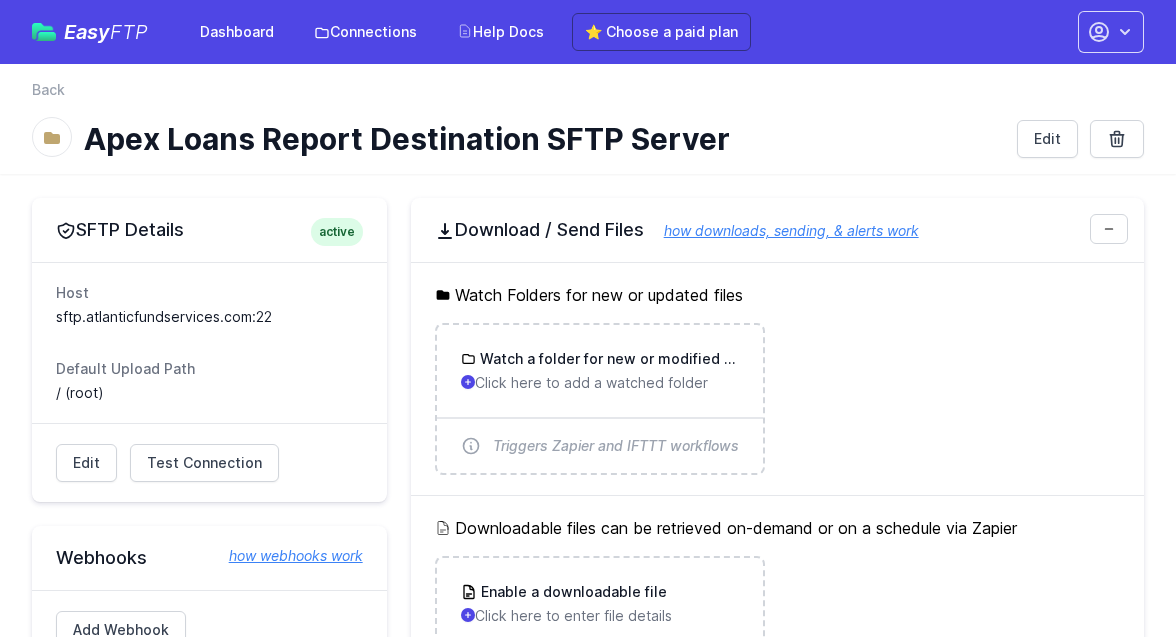 click on "Download / Send Files
how downloads, sending, & alerts work" at bounding box center (777, 230) 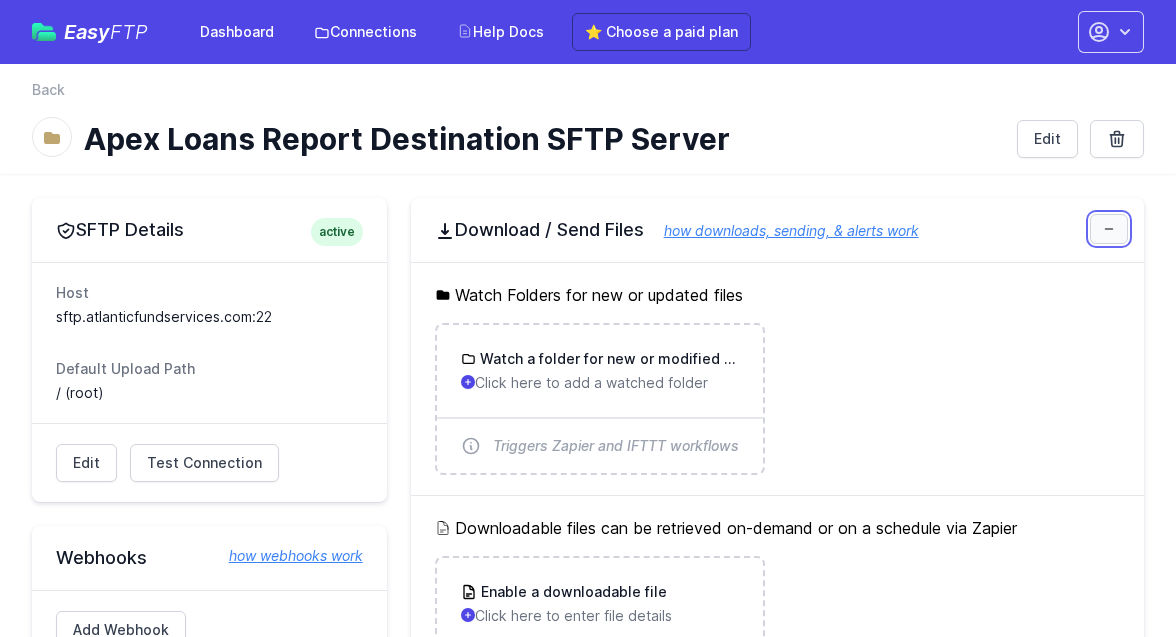 click at bounding box center (1109, 229) 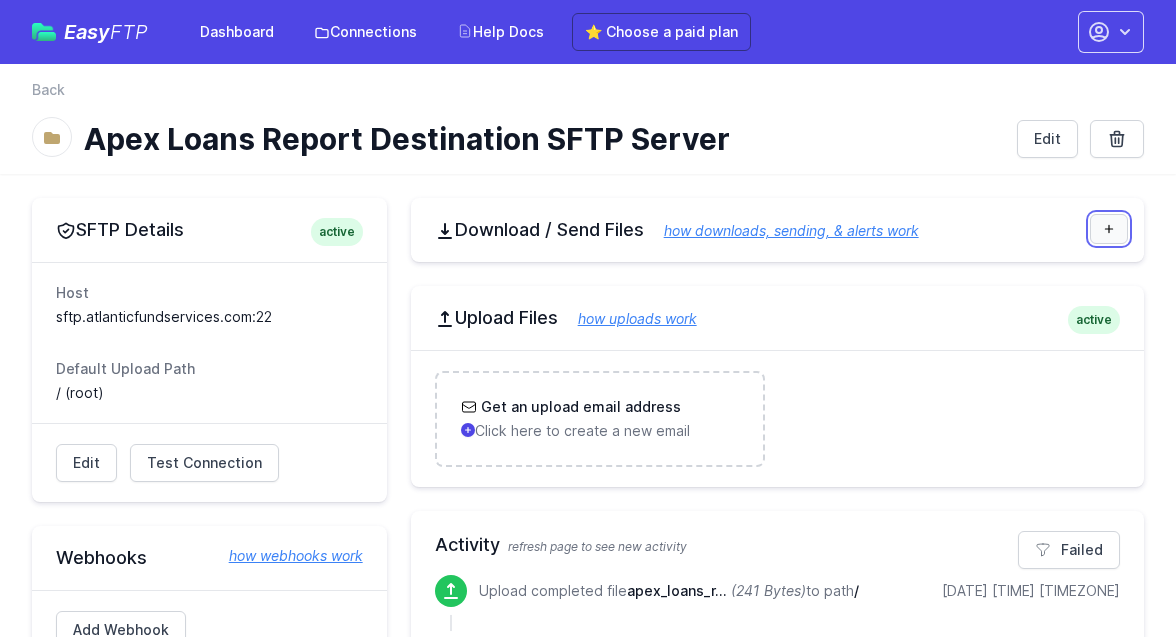 click at bounding box center (1109, 229) 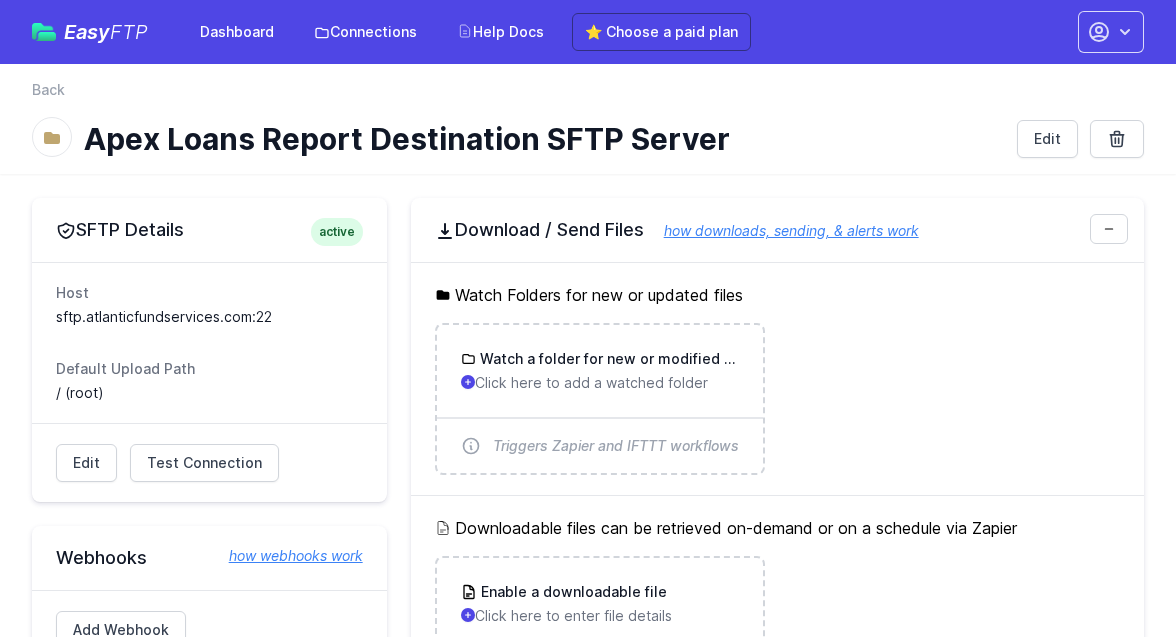 click on "Apex Loans Report Destination SFTP Server" at bounding box center [542, 139] 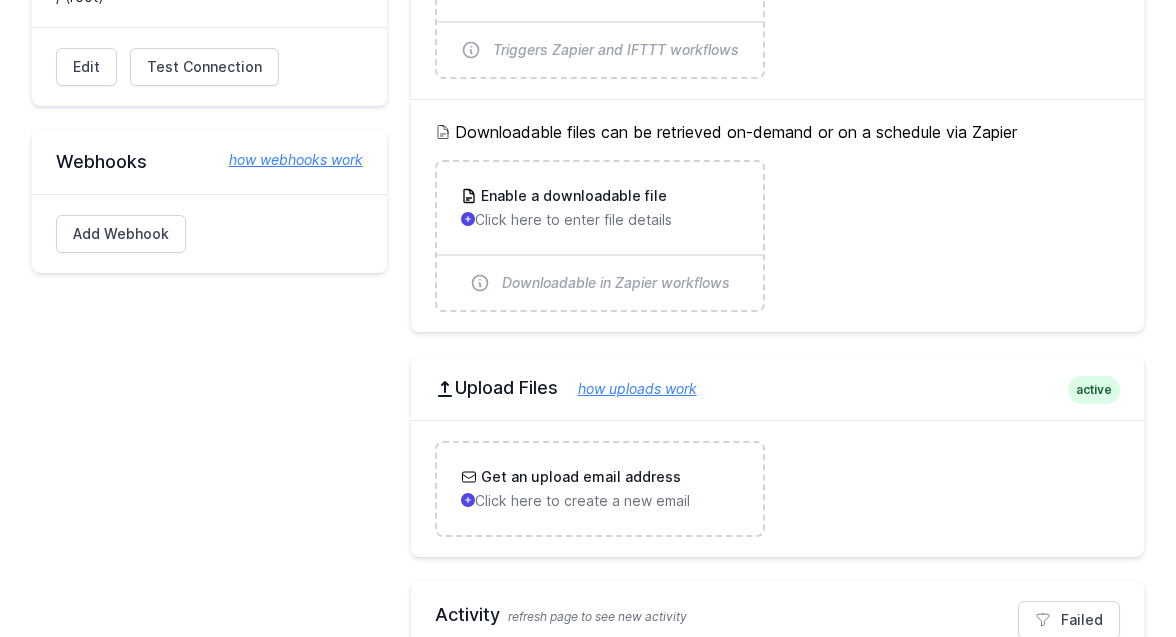 scroll, scrollTop: 0, scrollLeft: 0, axis: both 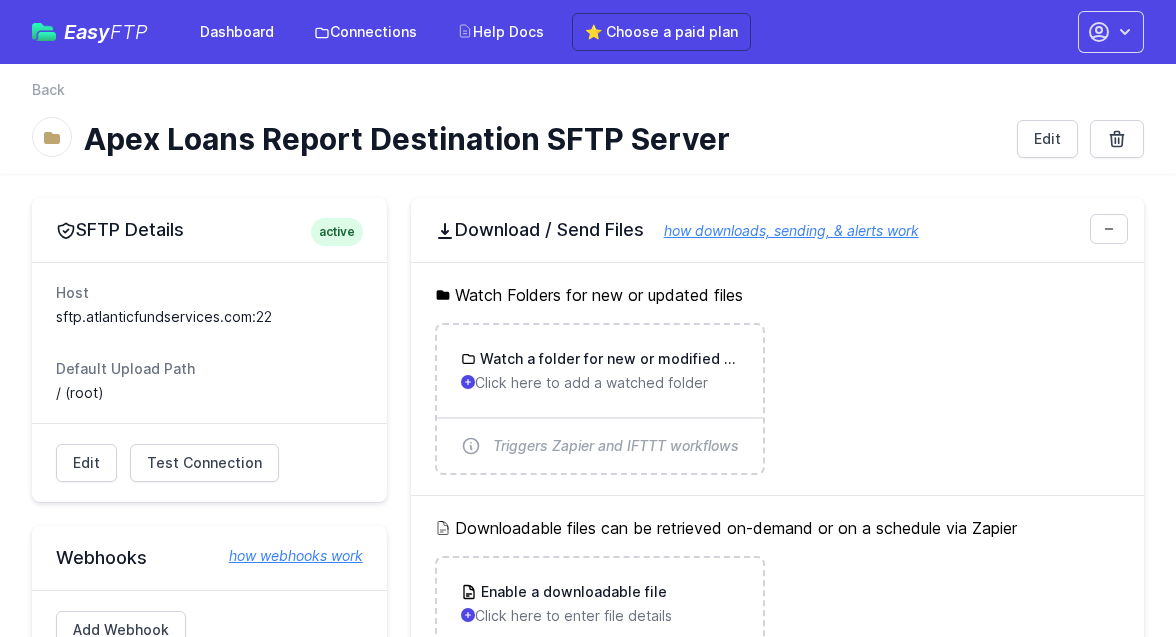 click on "back
Back
Apex Loans Report Destination SFTP Server
Edit" at bounding box center (588, 119) 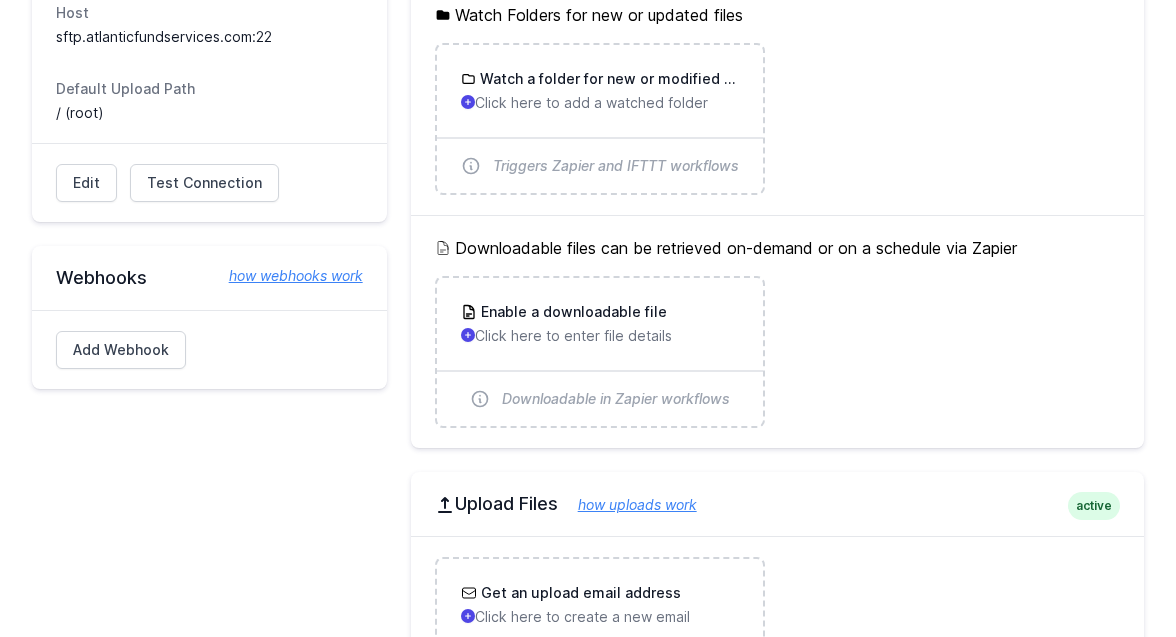 scroll, scrollTop: 0, scrollLeft: 0, axis: both 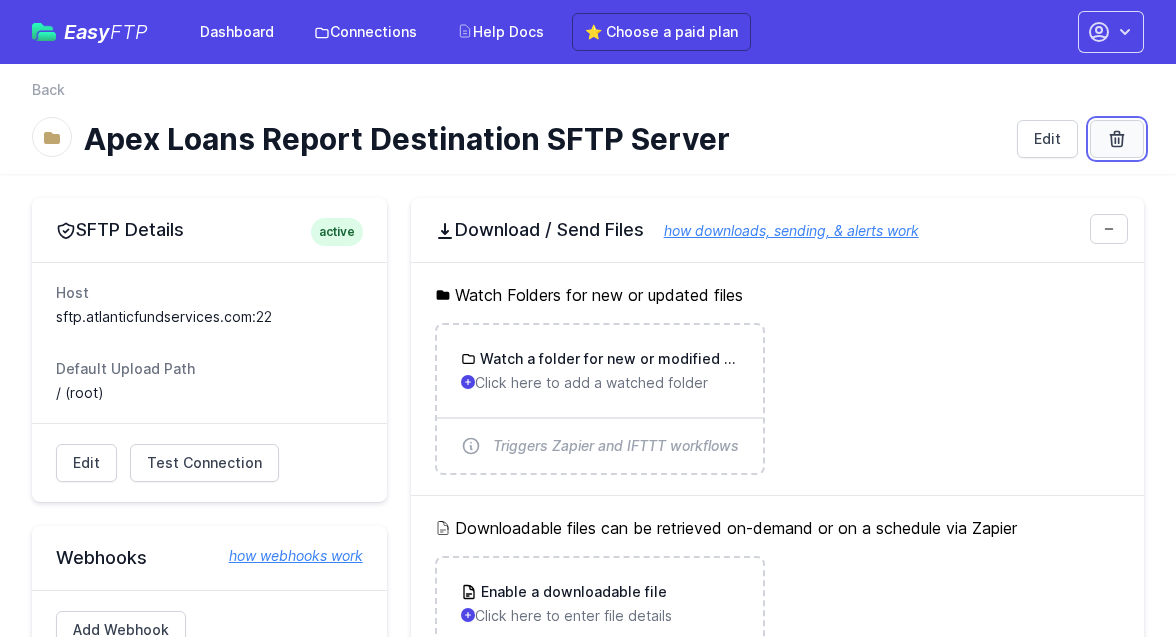 click at bounding box center [1117, 139] 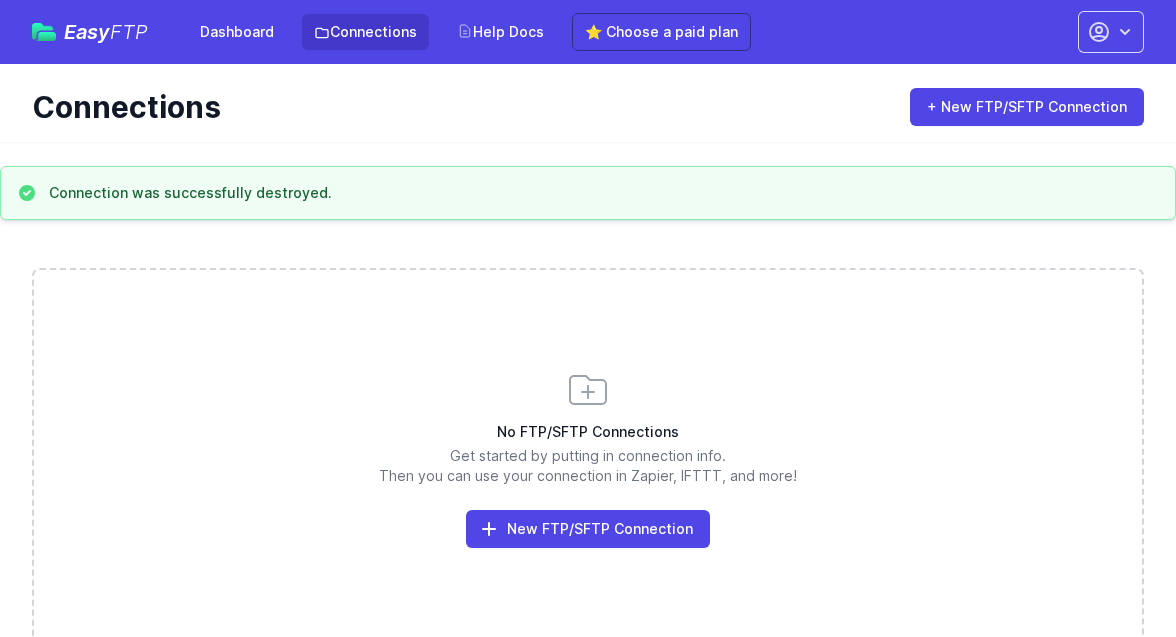 scroll, scrollTop: 0, scrollLeft: 0, axis: both 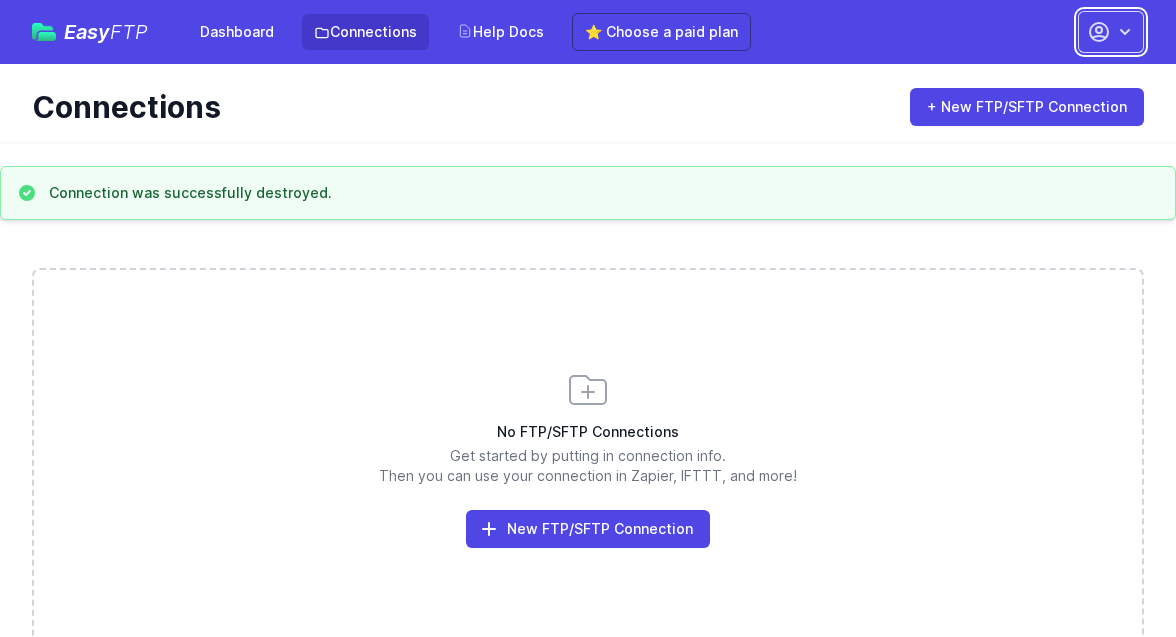 click 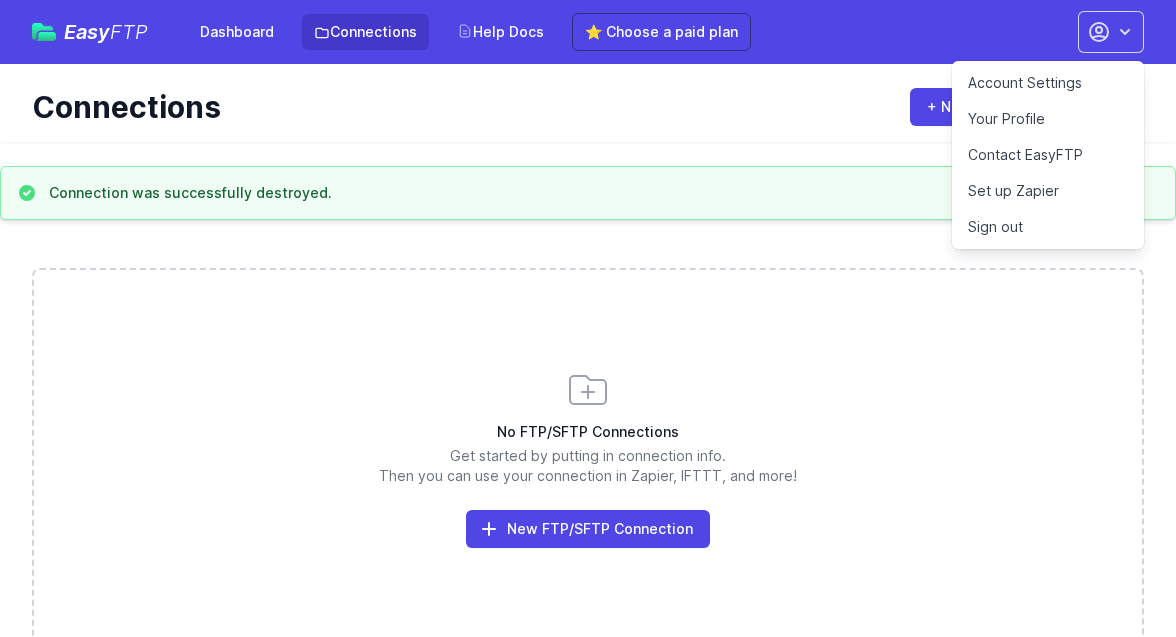click on "Account Settings" at bounding box center (1048, 83) 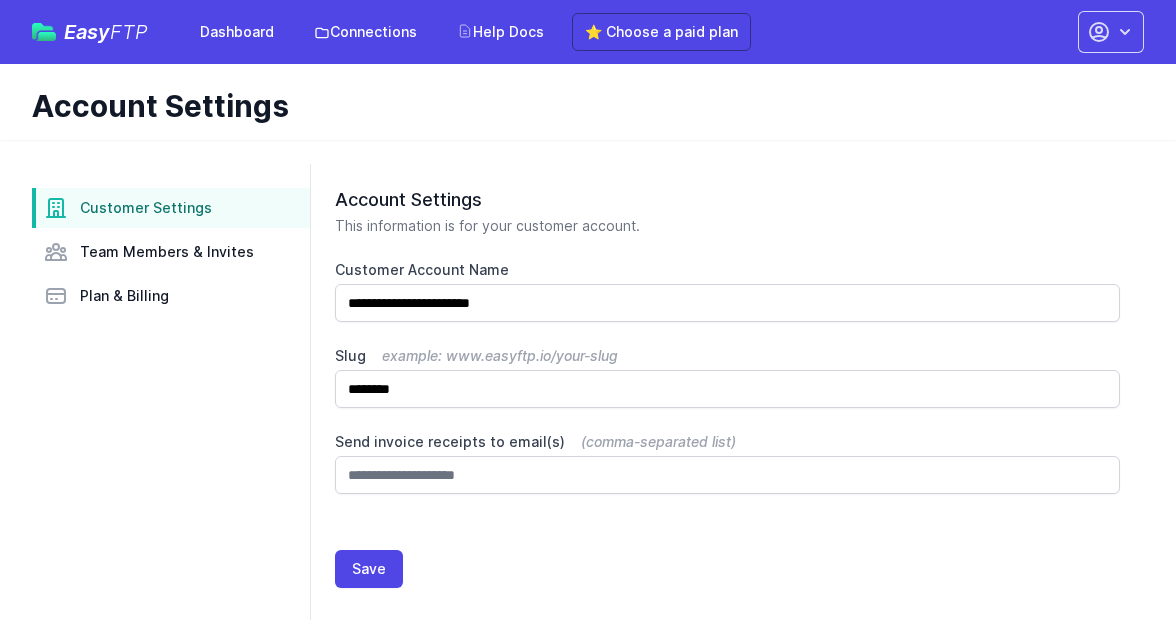 scroll, scrollTop: 4, scrollLeft: 0, axis: vertical 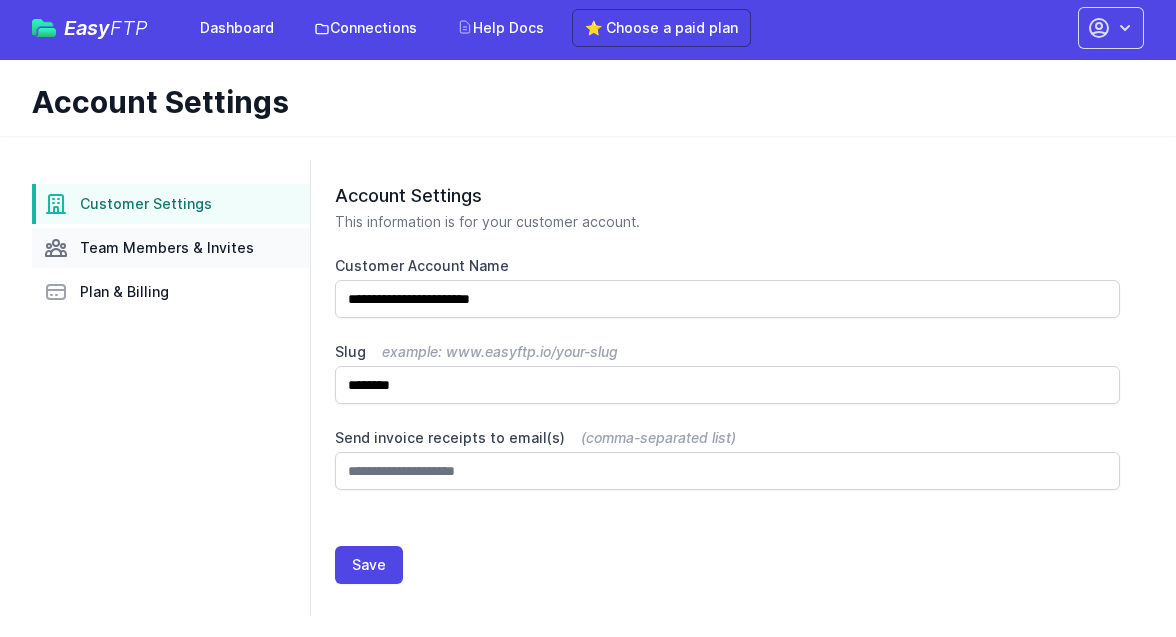 click on "Team Members & Invites" at bounding box center [171, 248] 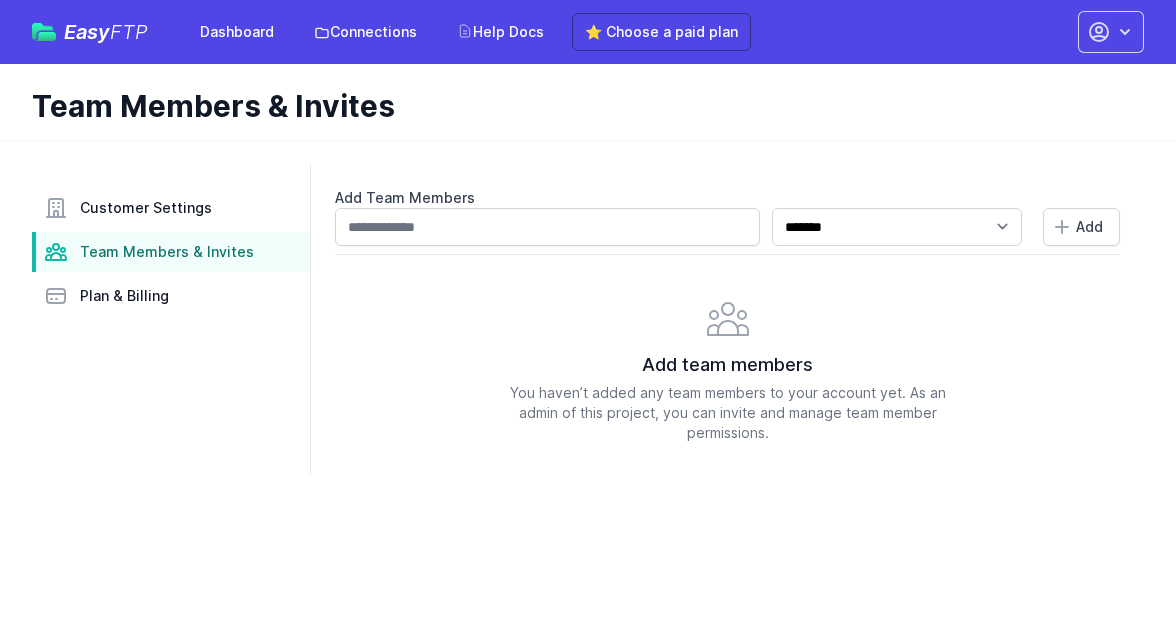 scroll, scrollTop: 0, scrollLeft: 0, axis: both 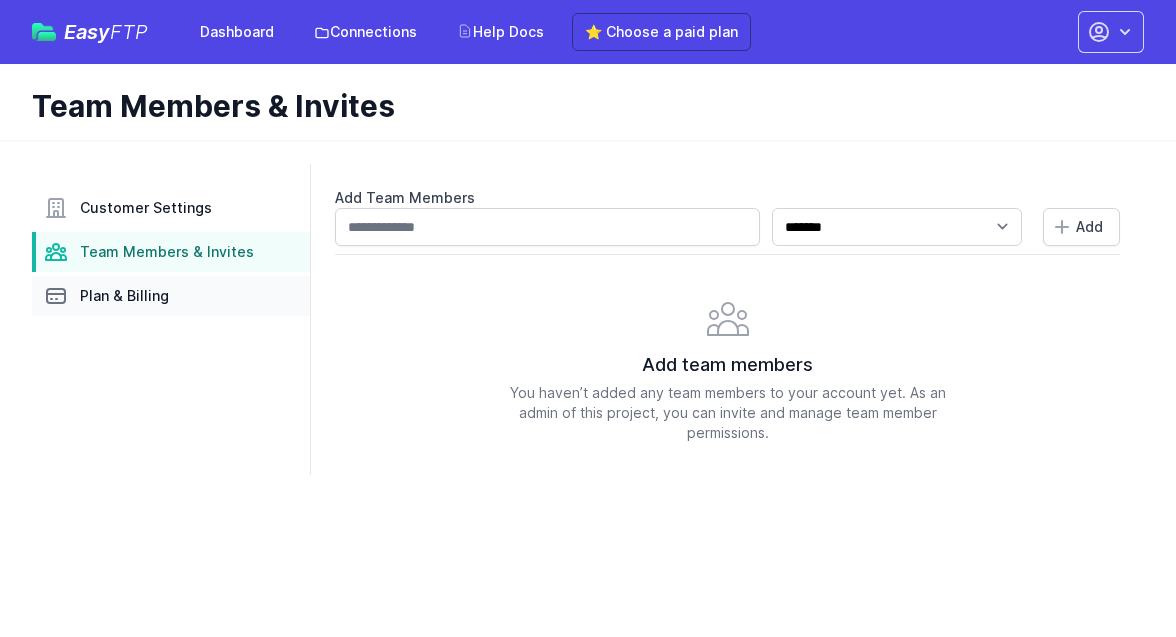 click on "Plan & Billing" at bounding box center (124, 296) 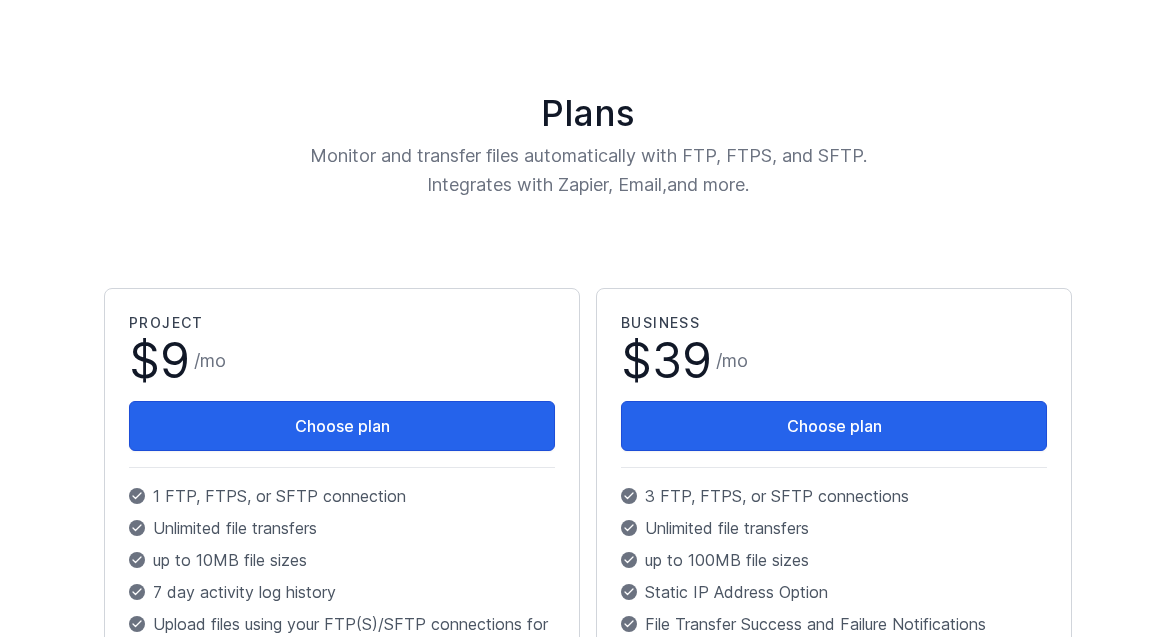 scroll, scrollTop: 0, scrollLeft: 0, axis: both 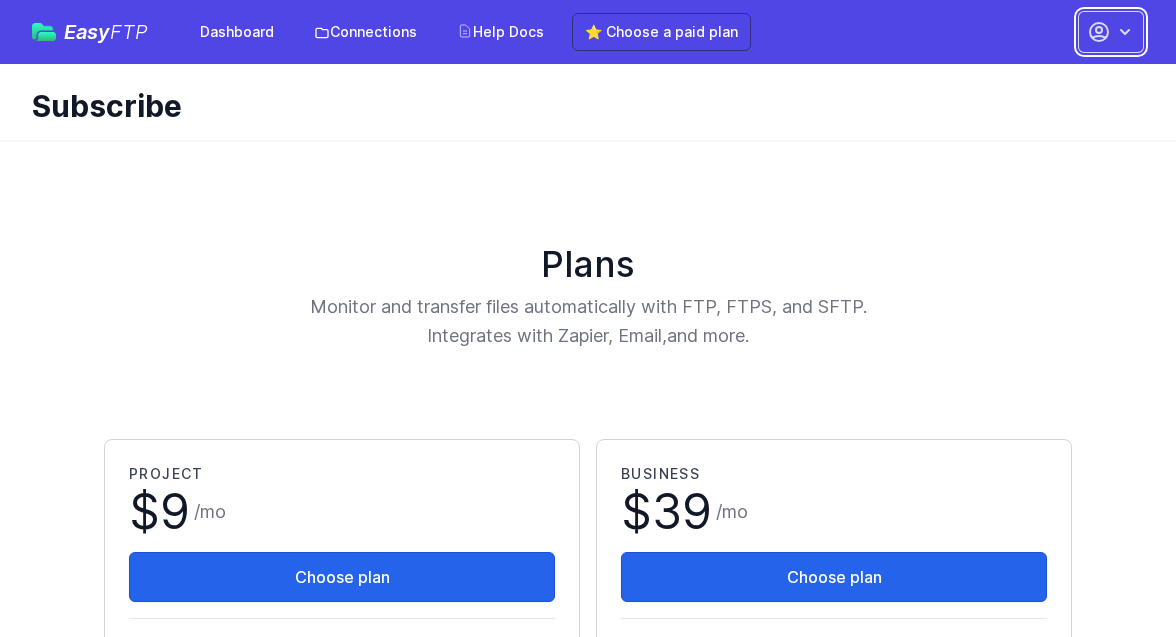 click 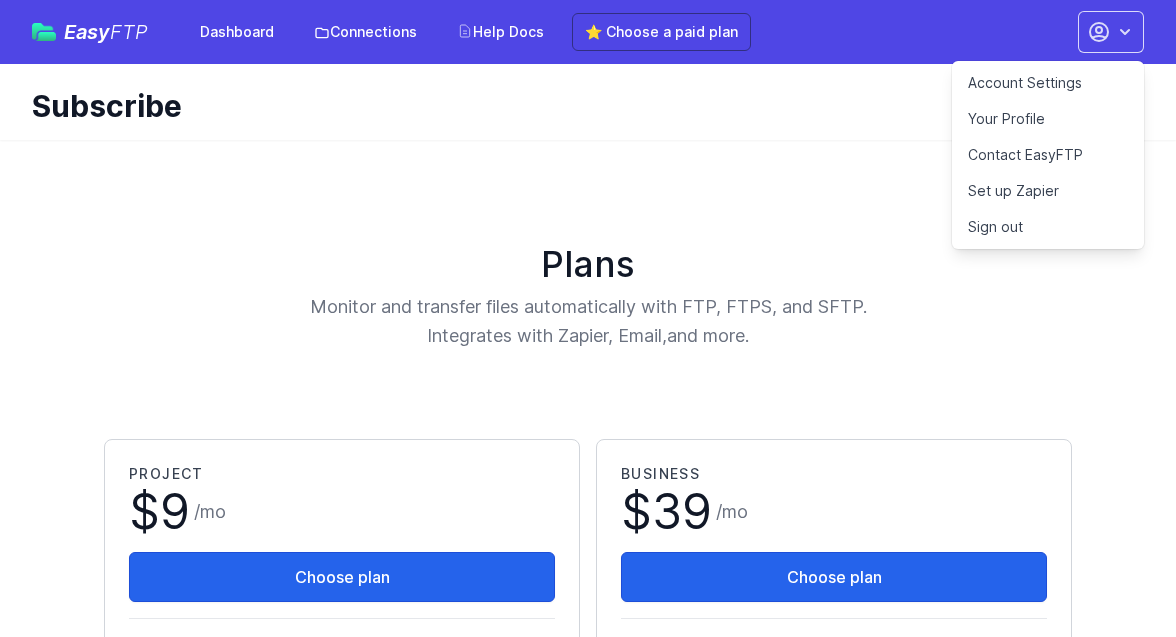 click on "Your Profile" at bounding box center [1048, 119] 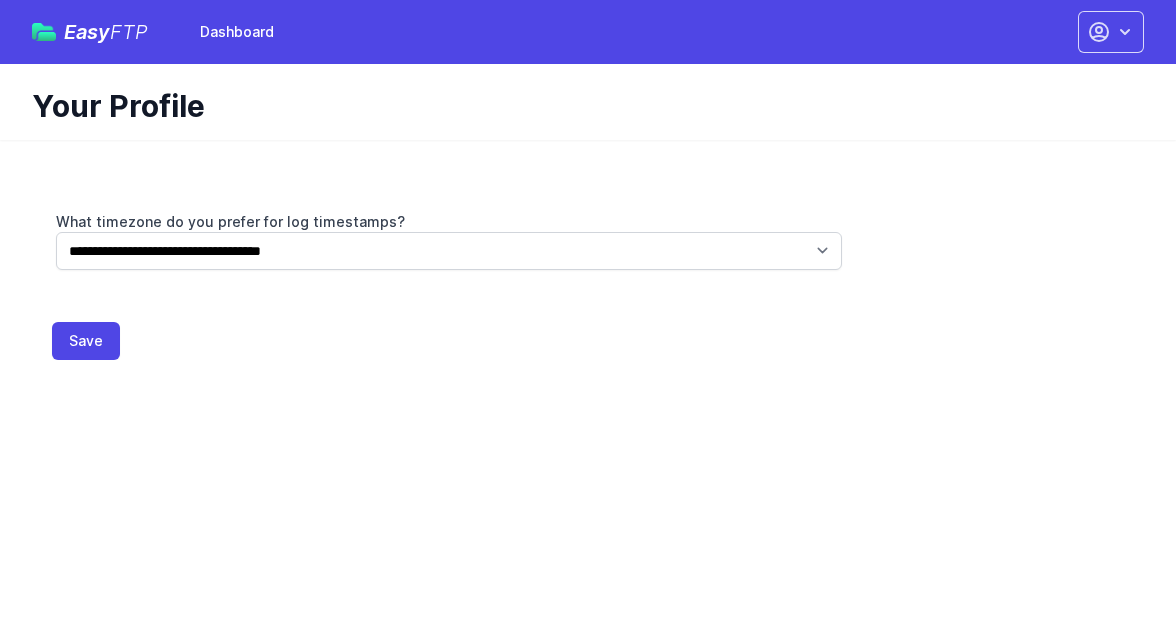 scroll, scrollTop: 0, scrollLeft: 0, axis: both 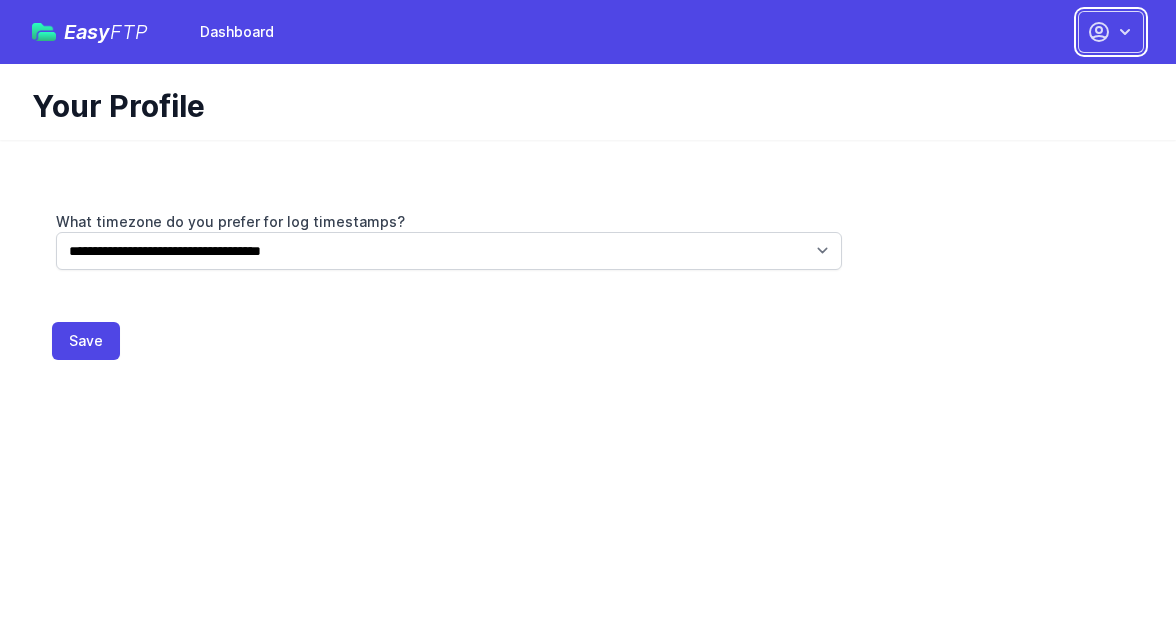 click 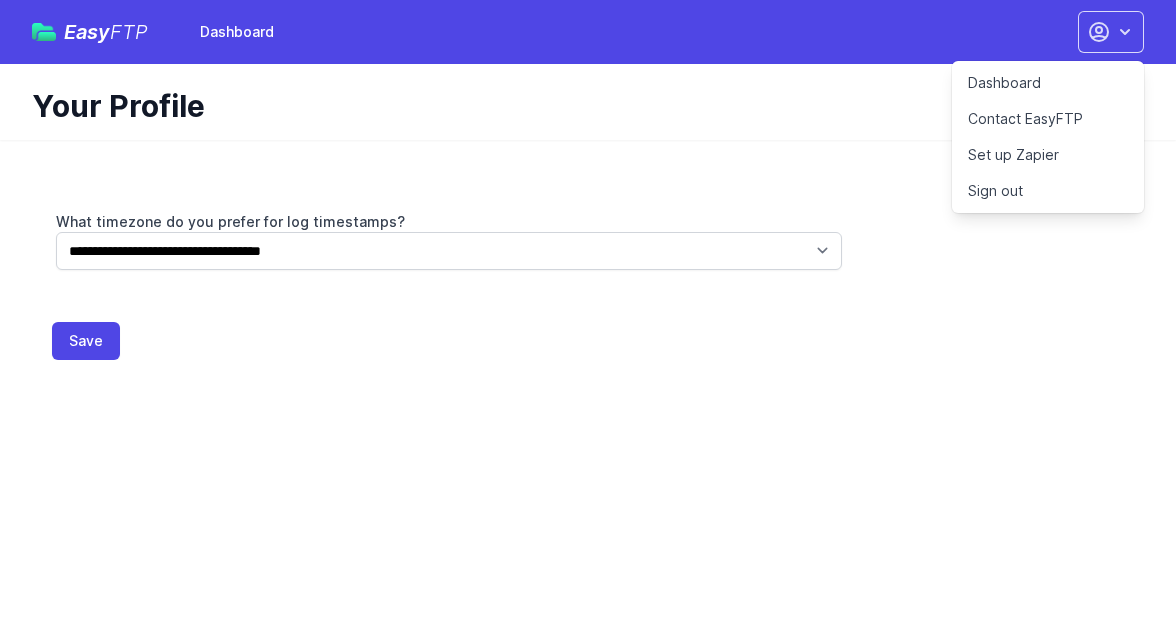 click on "Dashboard" at bounding box center (1048, 83) 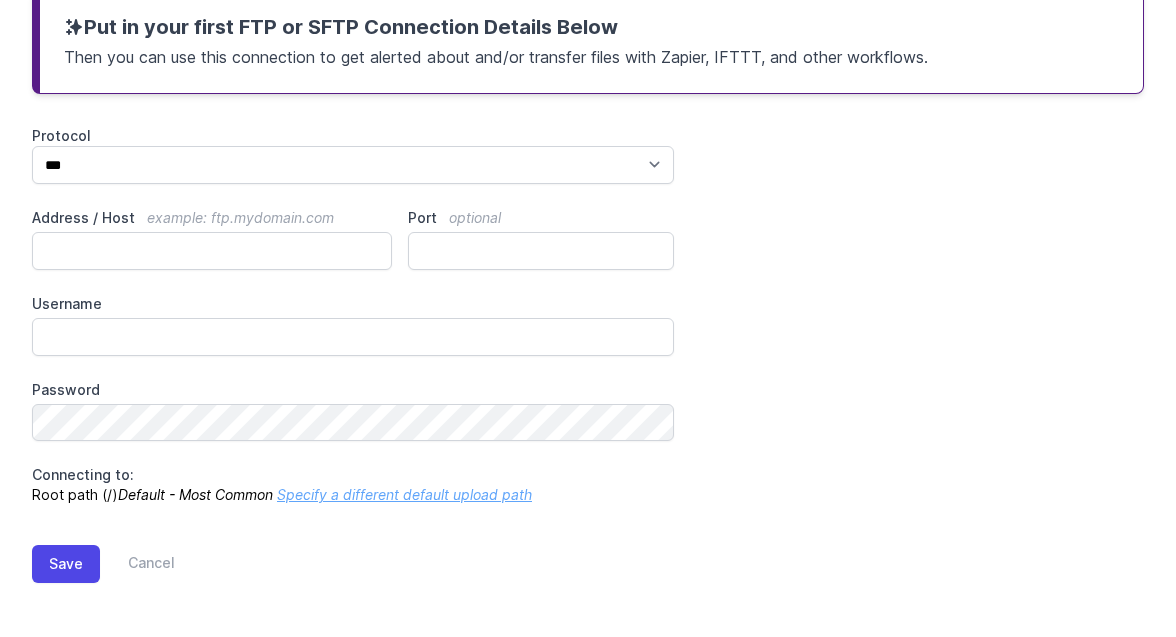 scroll, scrollTop: 0, scrollLeft: 0, axis: both 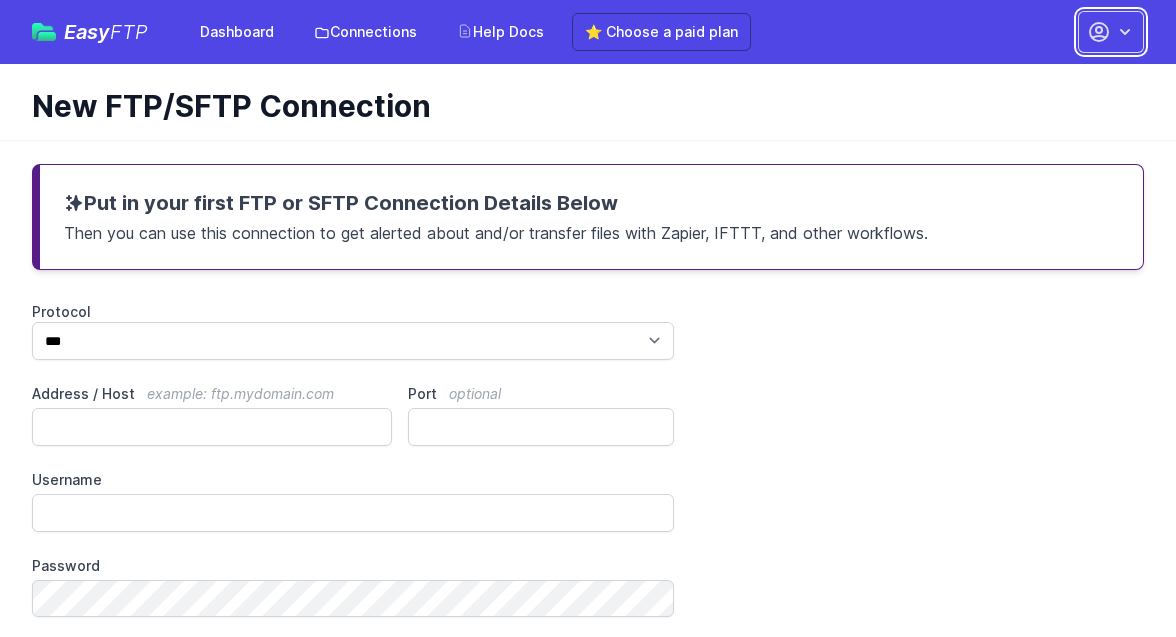 click at bounding box center [1111, 32] 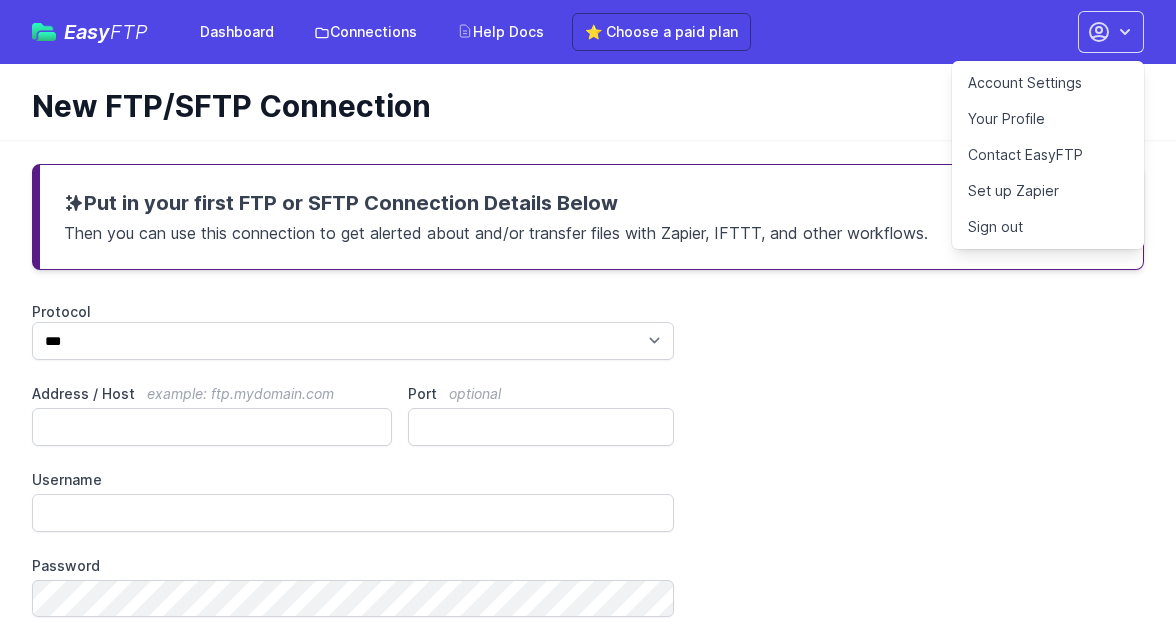 click on "Sign out" at bounding box center [1048, 227] 